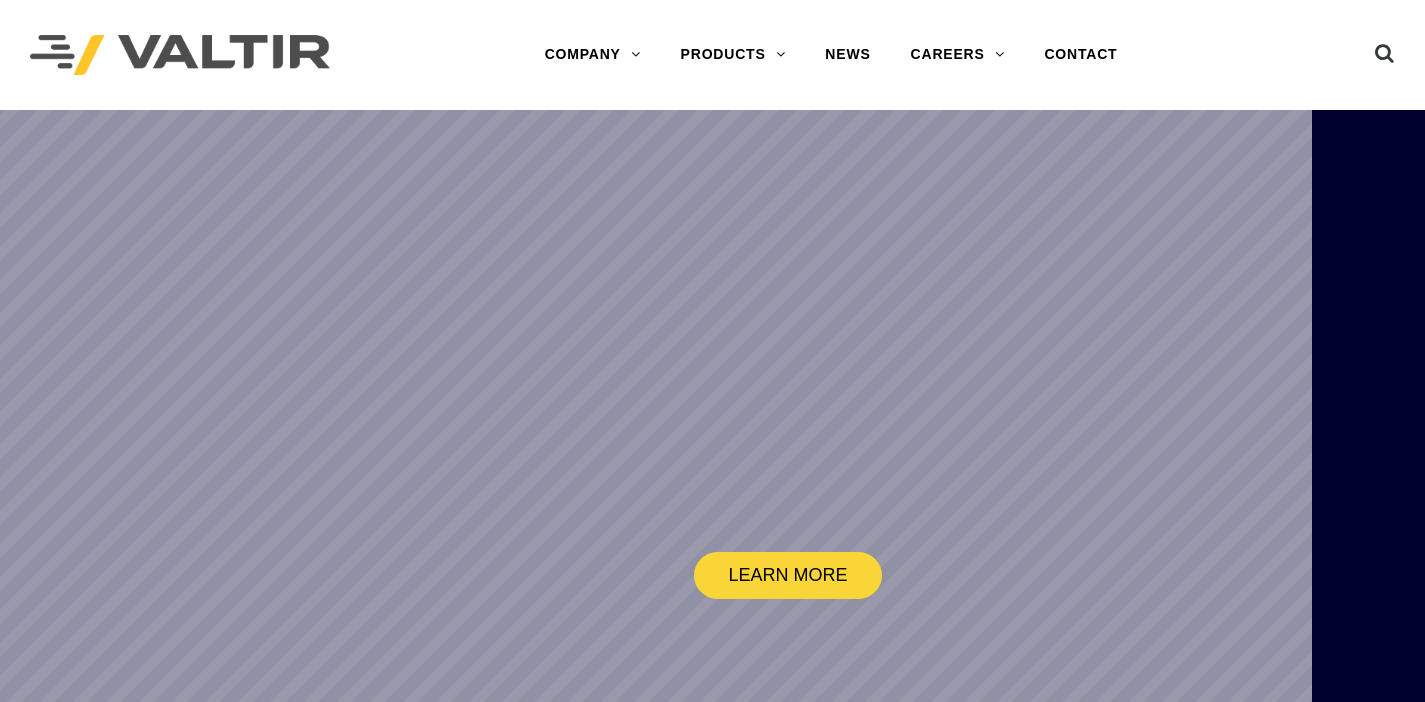 scroll, scrollTop: 0, scrollLeft: 0, axis: both 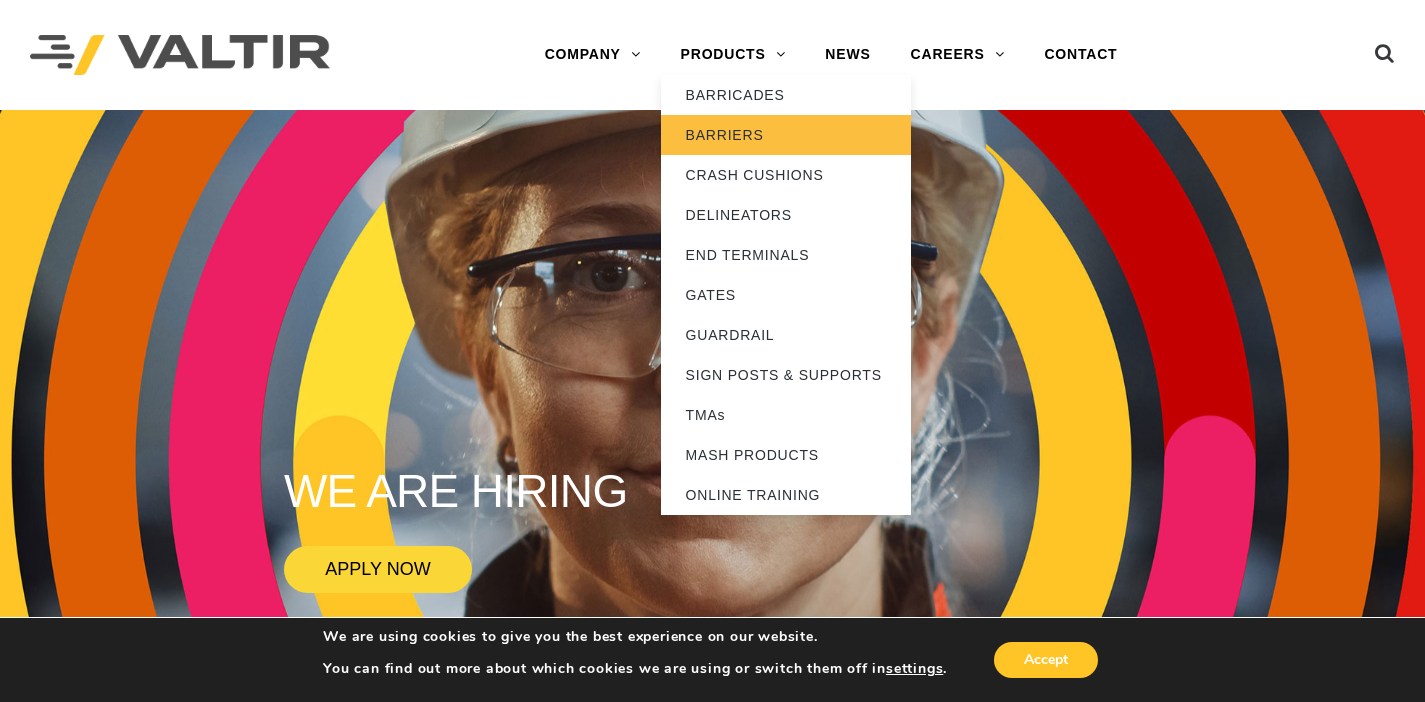 click on "BARRIERS" at bounding box center (786, 135) 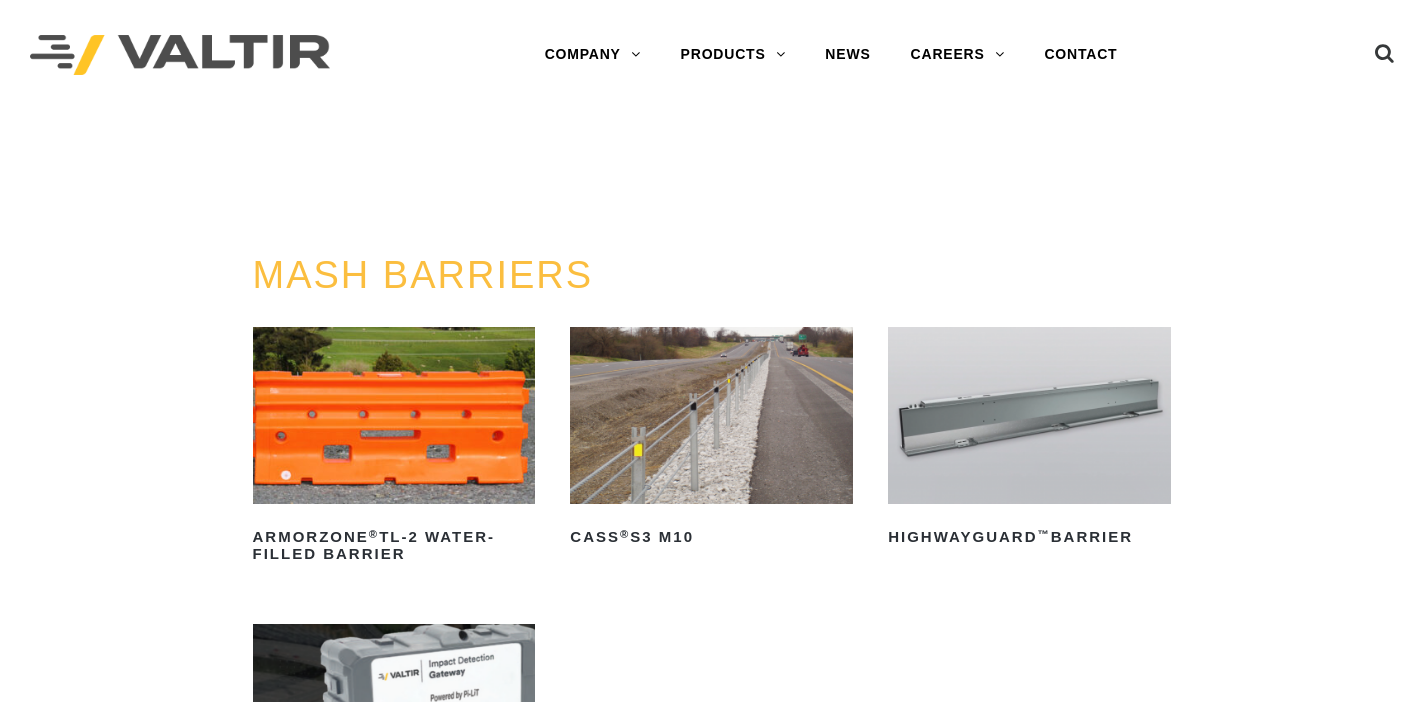 scroll, scrollTop: 0, scrollLeft: 0, axis: both 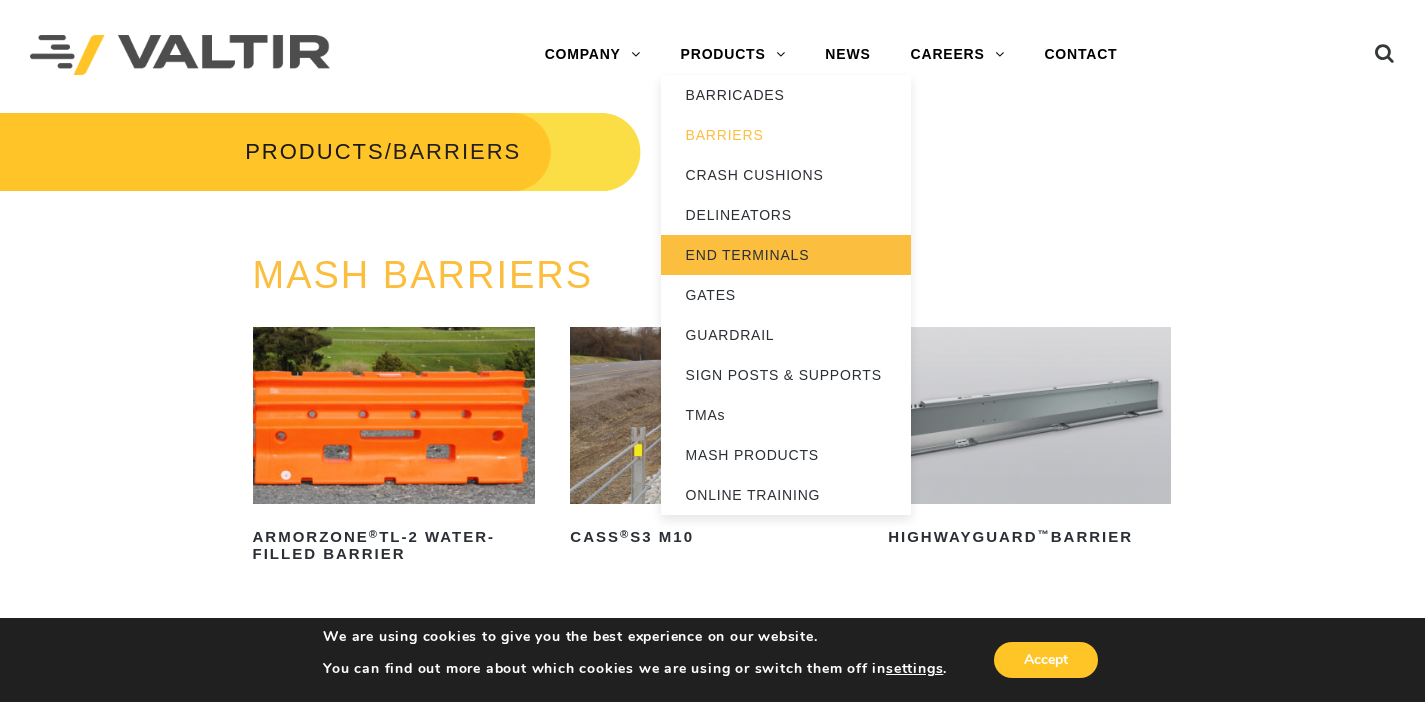 click on "END TERMINALS" at bounding box center (786, 255) 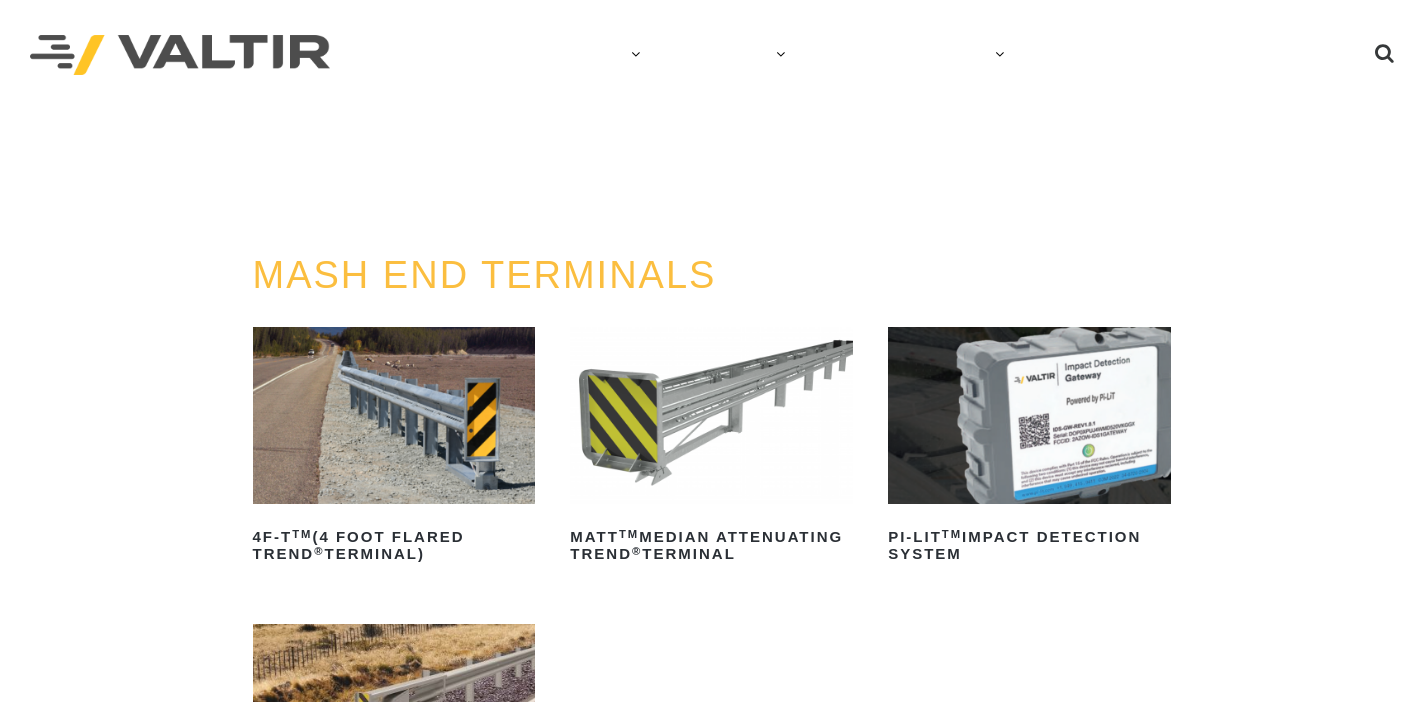 scroll, scrollTop: 0, scrollLeft: 0, axis: both 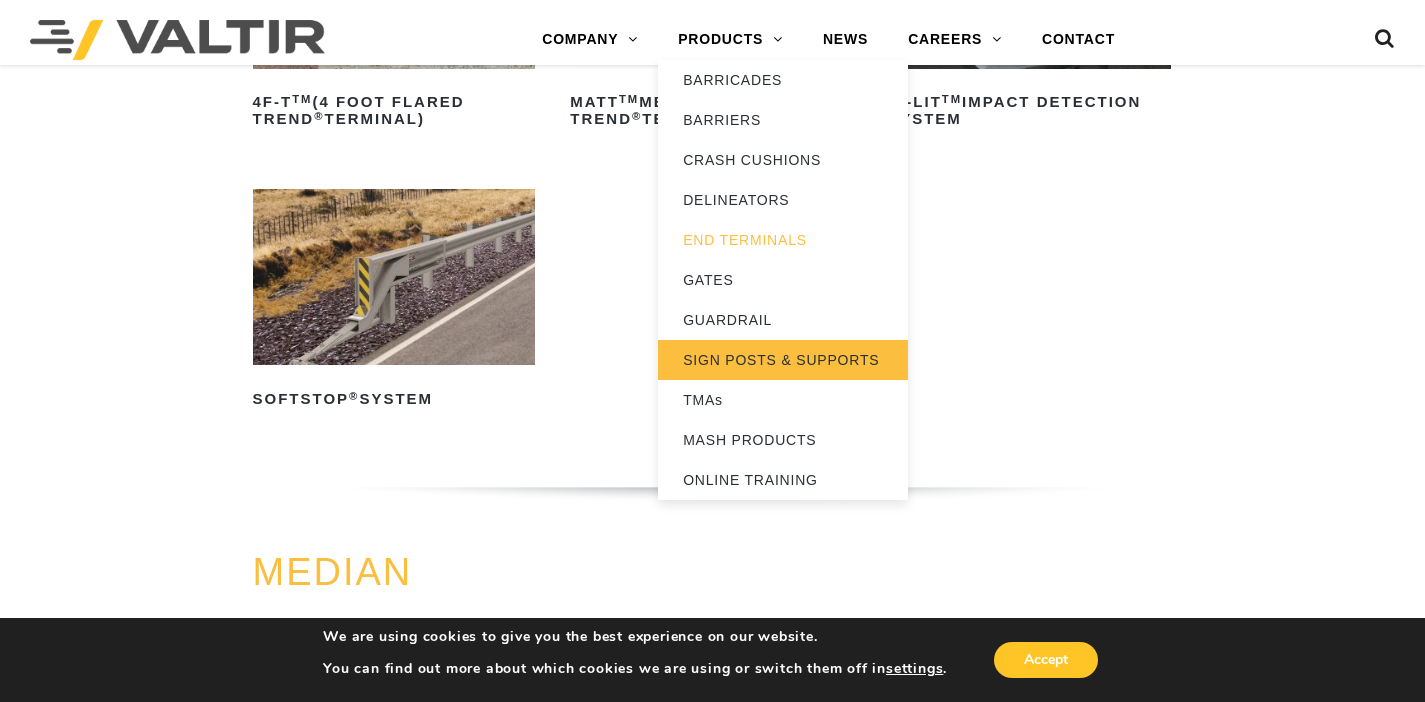 click on "SIGN POSTS & SUPPORTS" at bounding box center [783, 360] 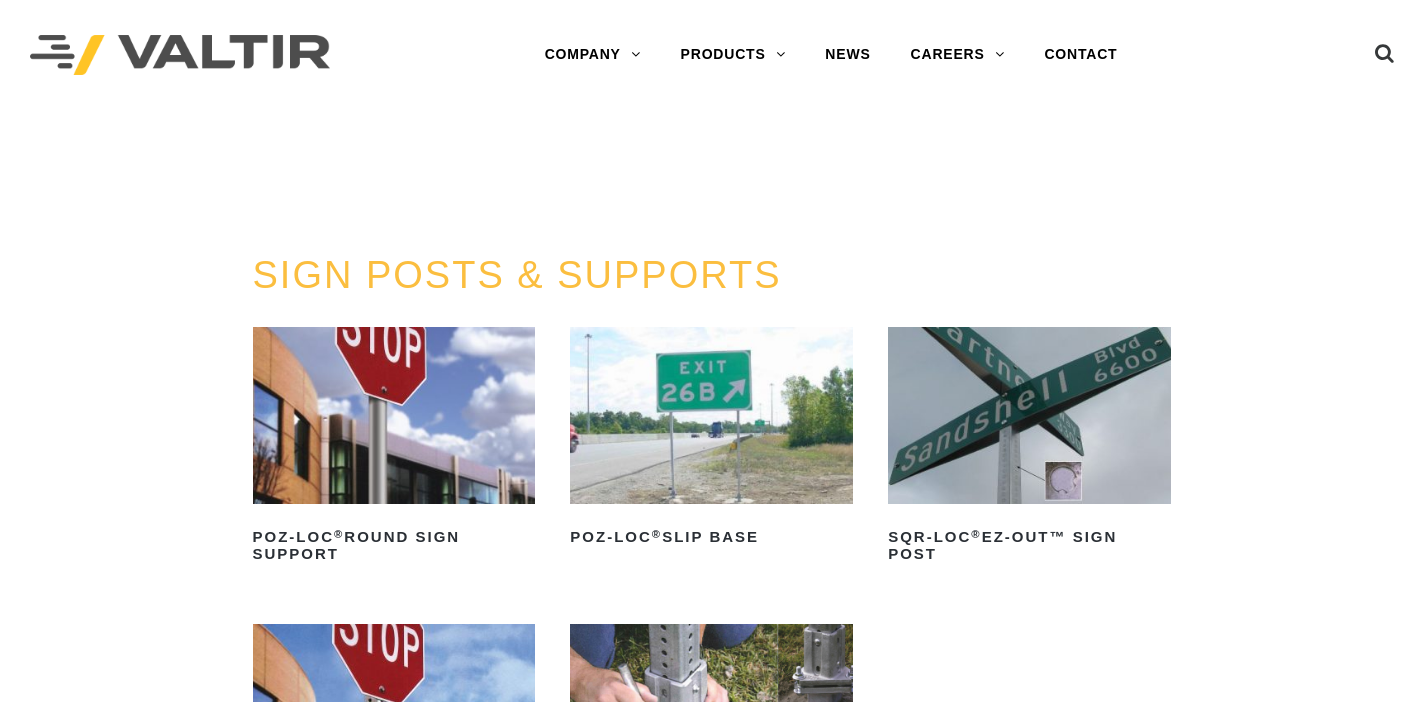 scroll, scrollTop: 0, scrollLeft: 0, axis: both 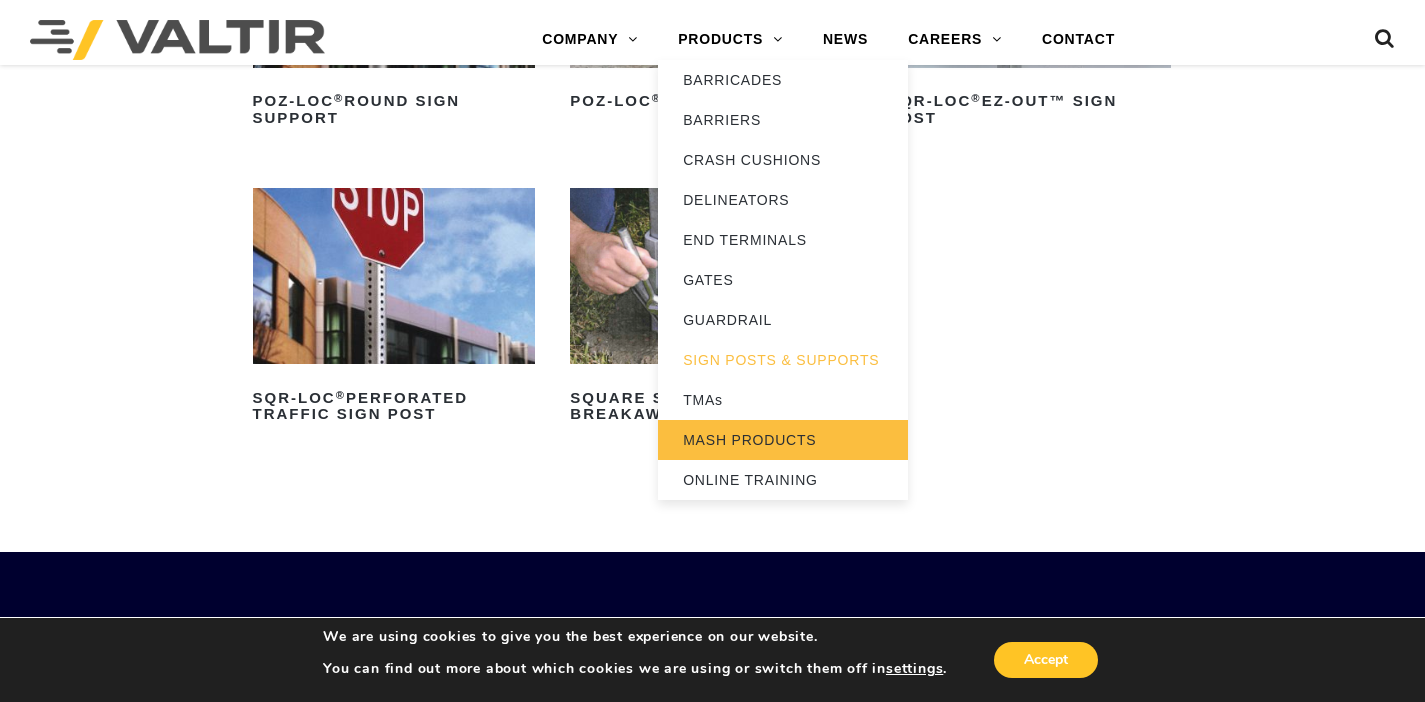 click on "MASH PRODUCTS" at bounding box center (783, 440) 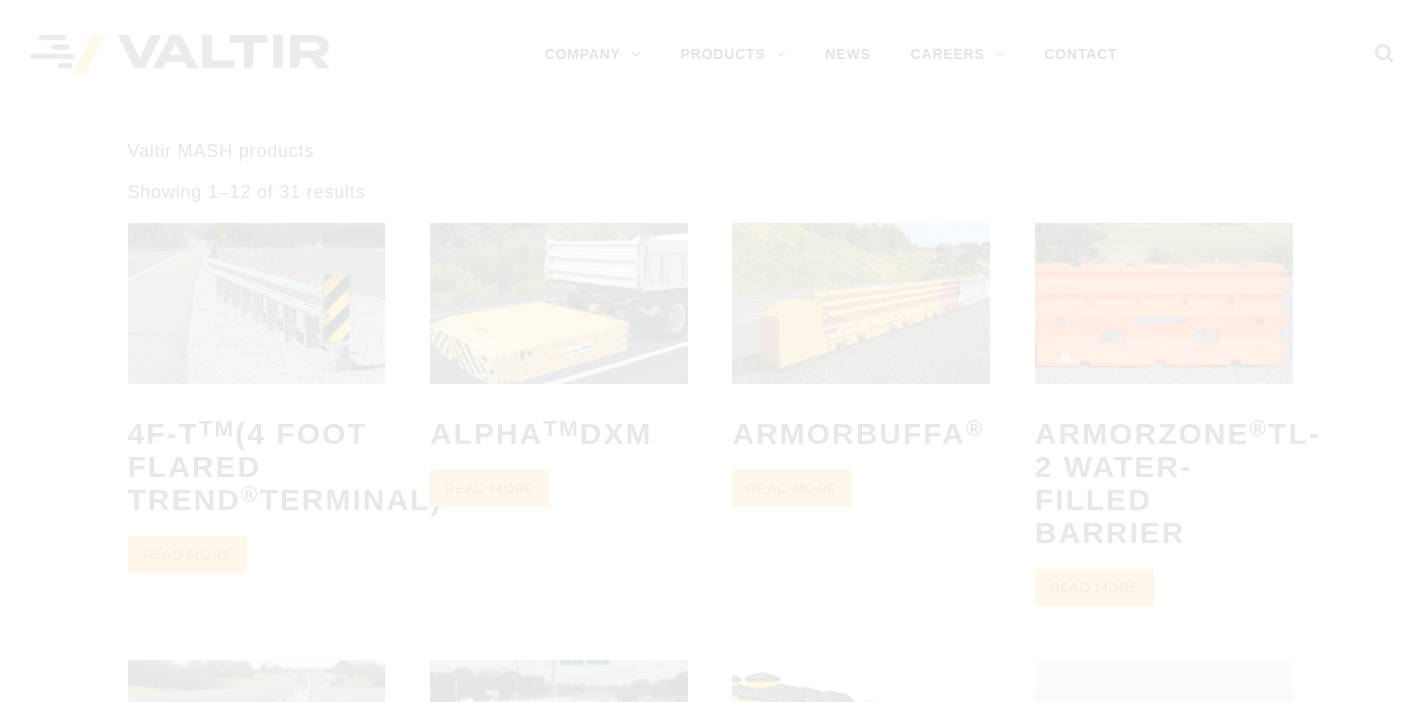 scroll, scrollTop: 0, scrollLeft: 0, axis: both 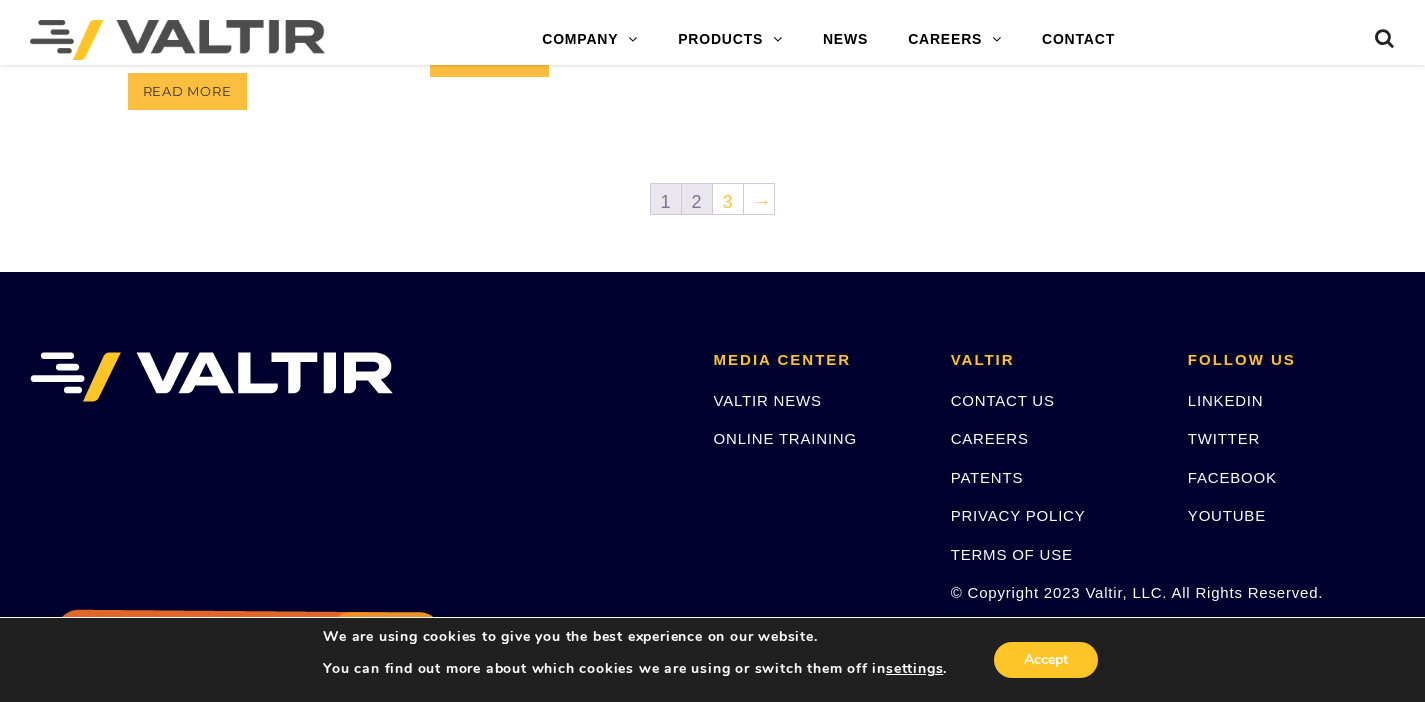 click on "2" at bounding box center [697, 199] 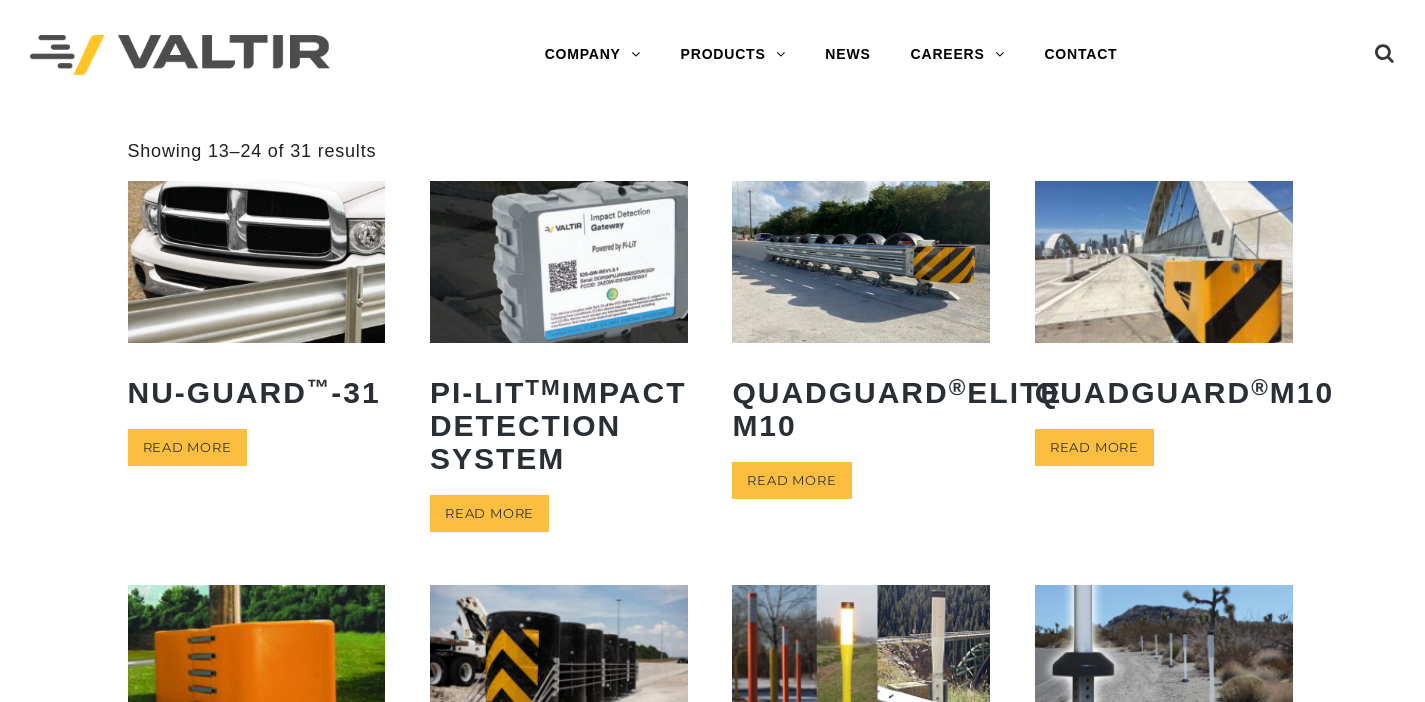 scroll, scrollTop: 0, scrollLeft: 0, axis: both 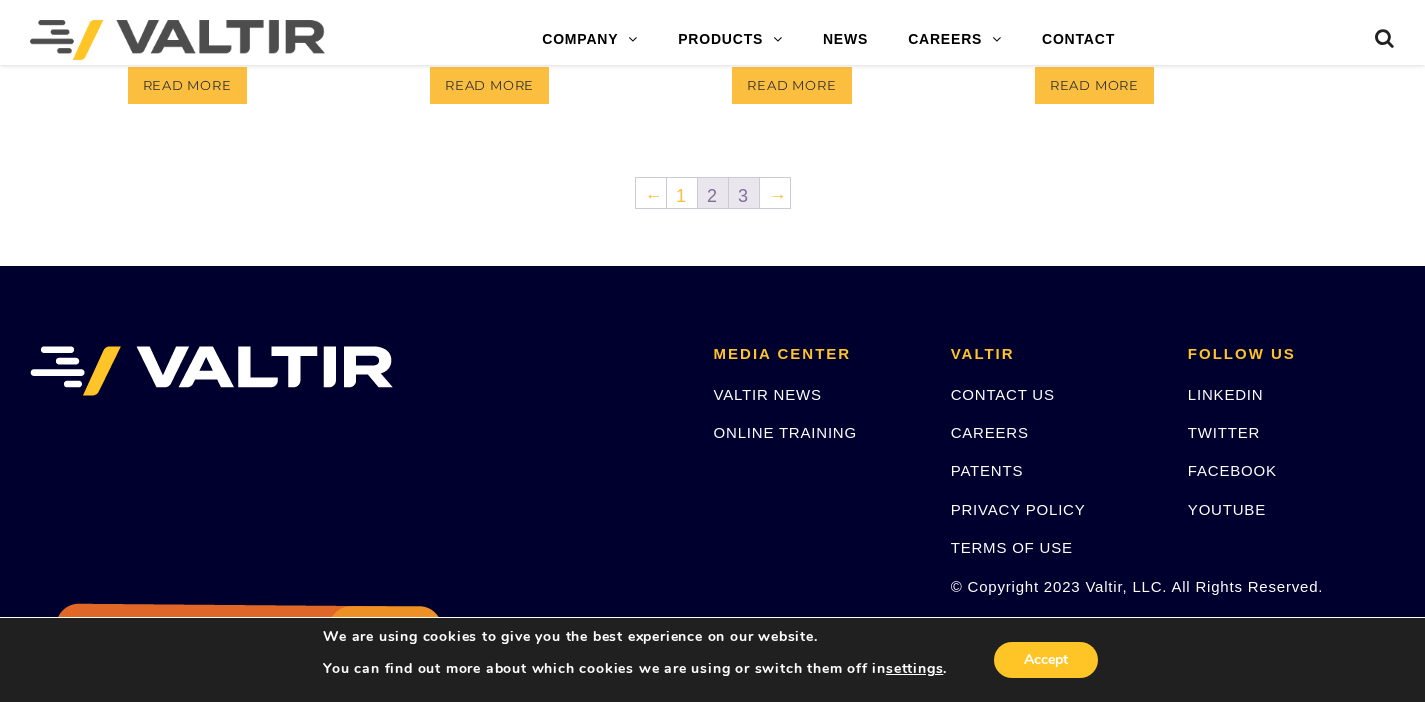 click on "3" at bounding box center (744, 193) 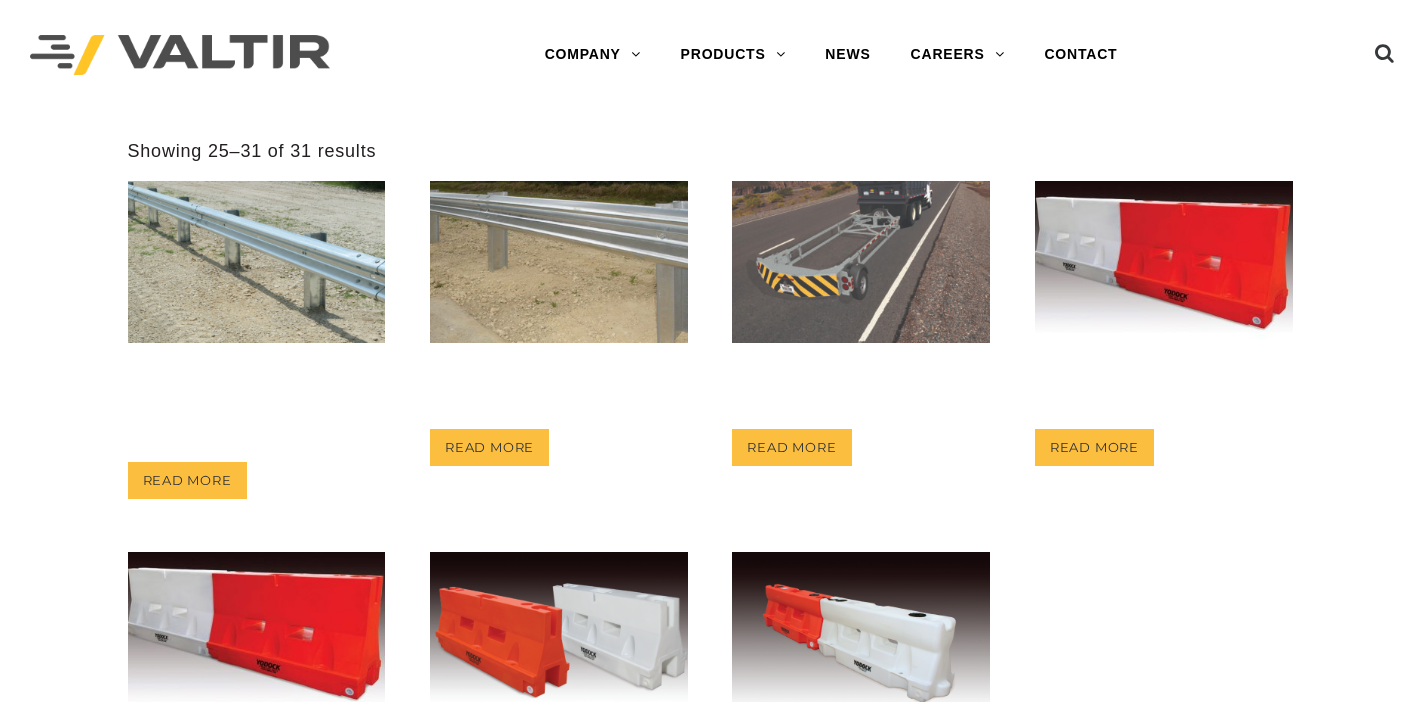 scroll, scrollTop: 0, scrollLeft: 0, axis: both 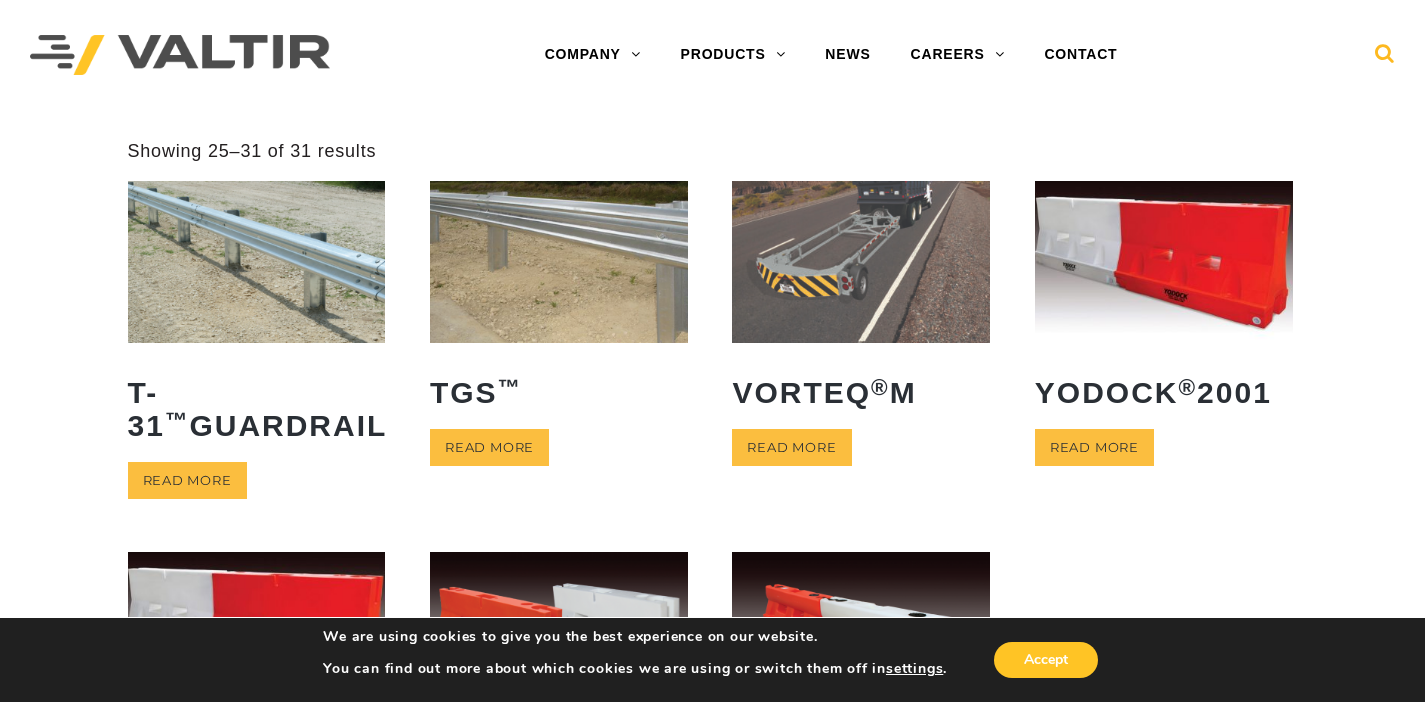 click at bounding box center [1385, 58] 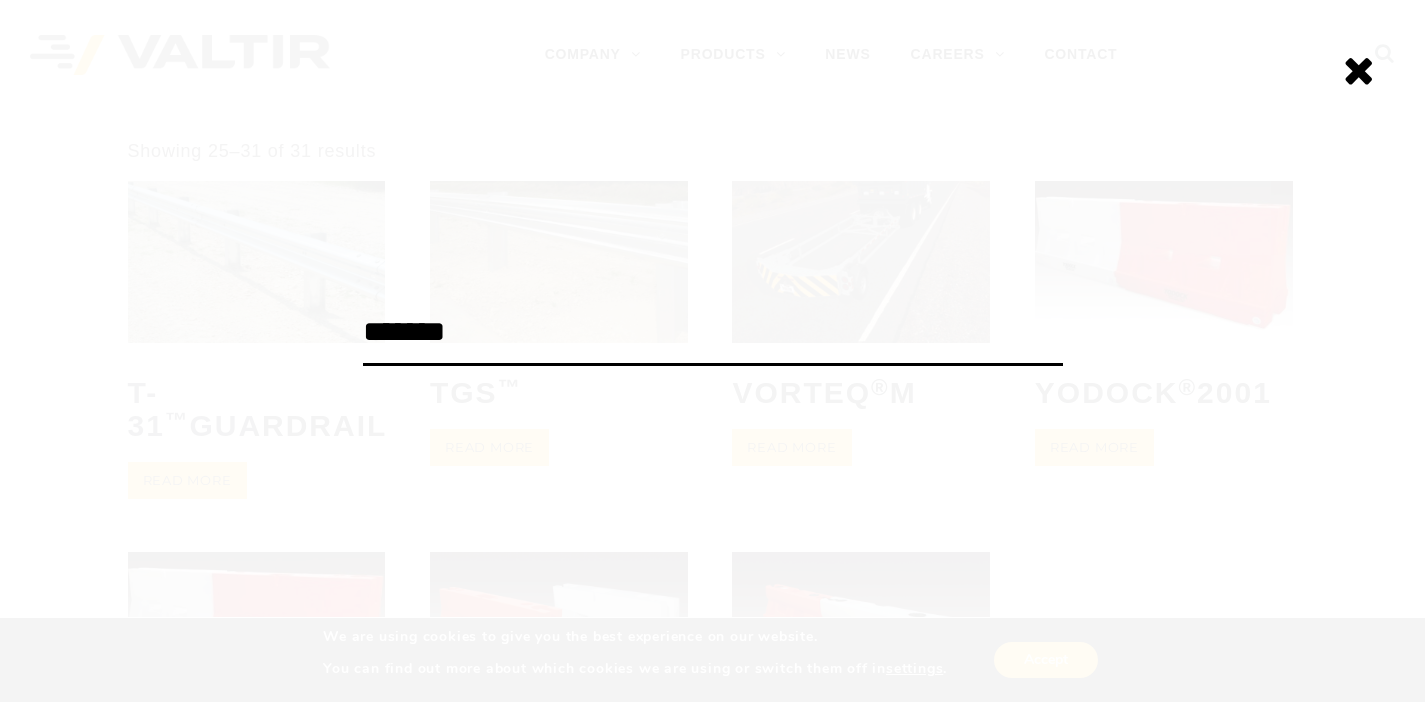 type on "*******" 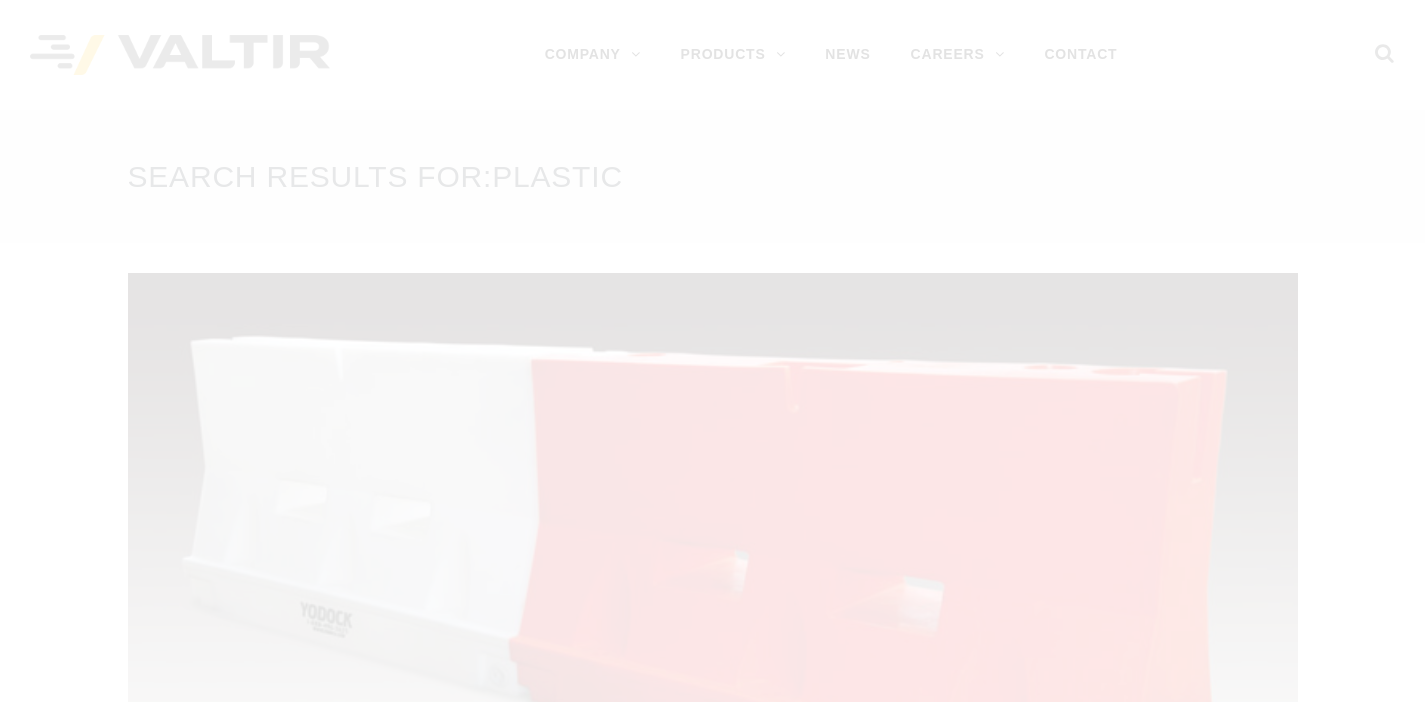 scroll, scrollTop: 0, scrollLeft: 0, axis: both 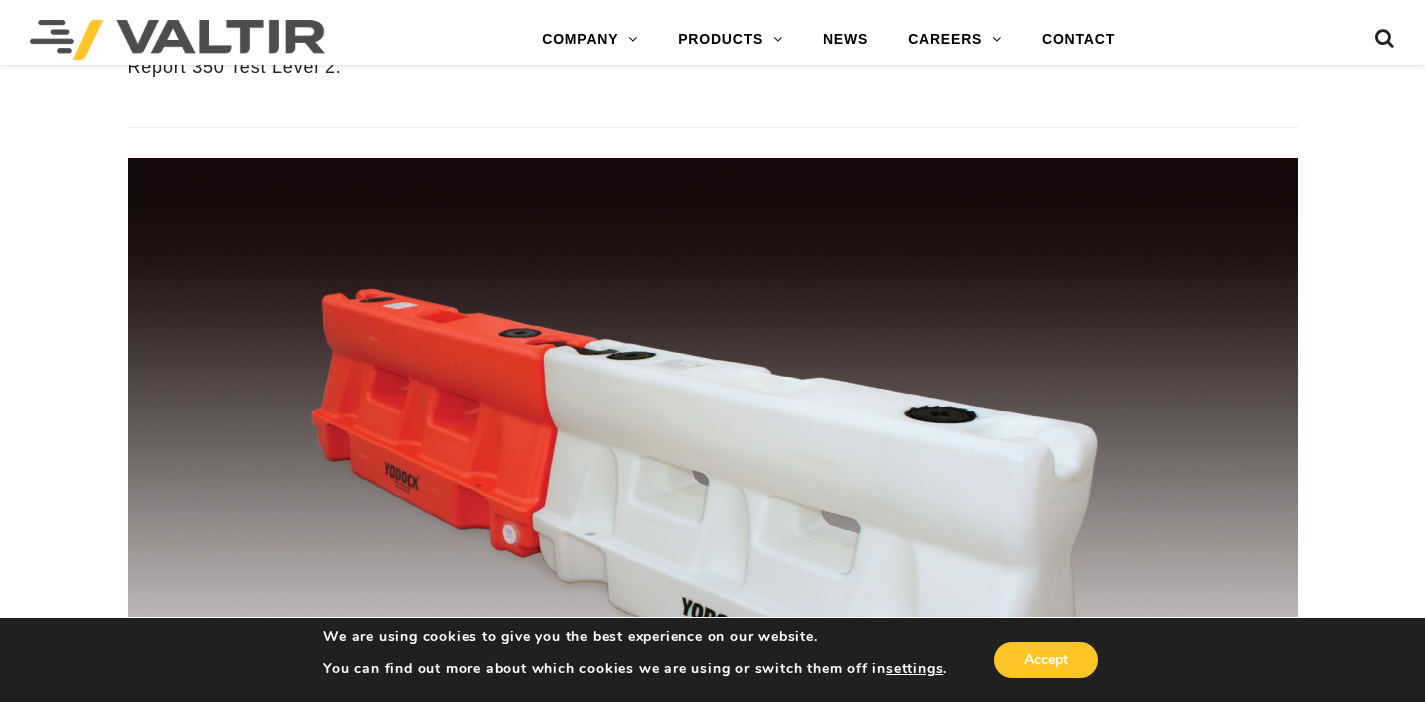 click at bounding box center (713, 488) 